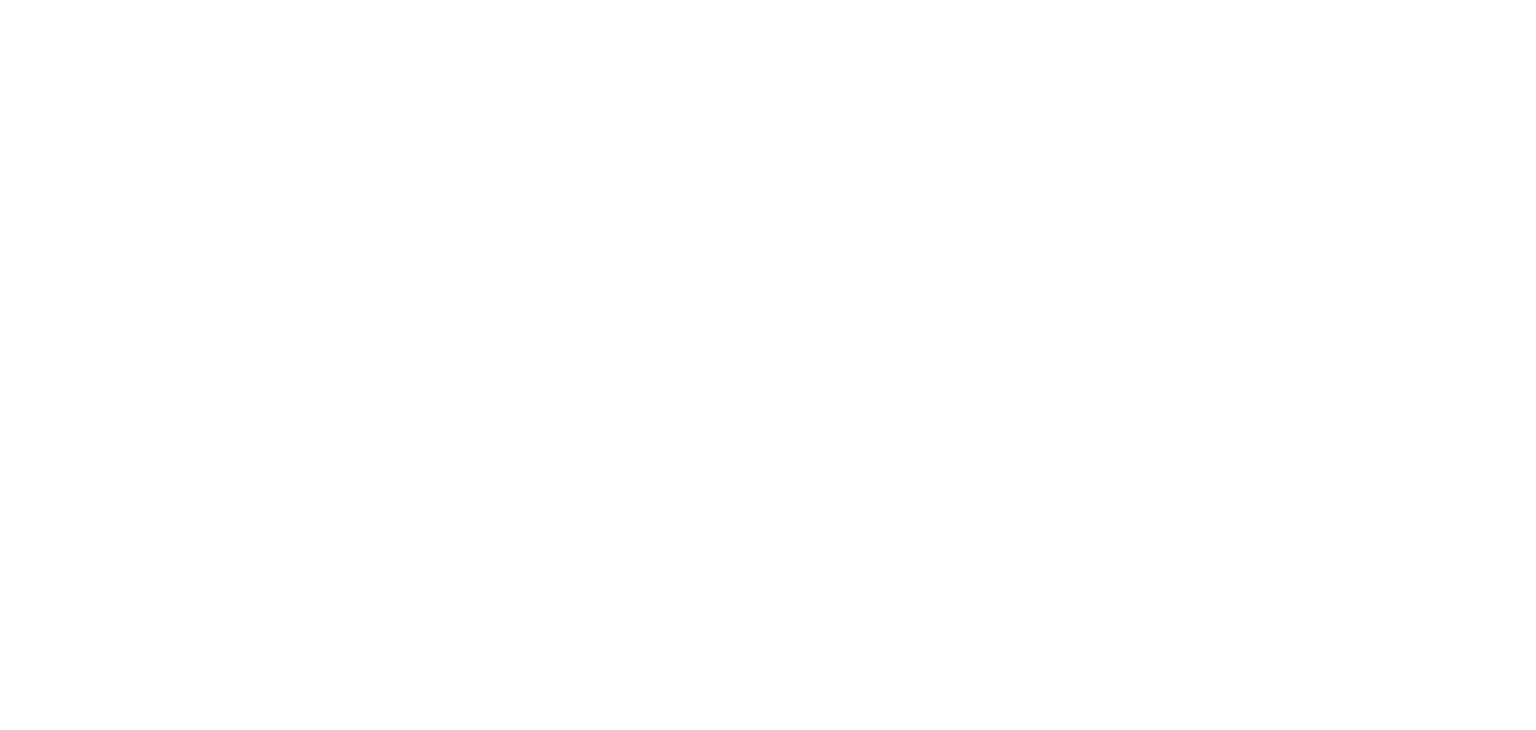 scroll, scrollTop: 0, scrollLeft: 0, axis: both 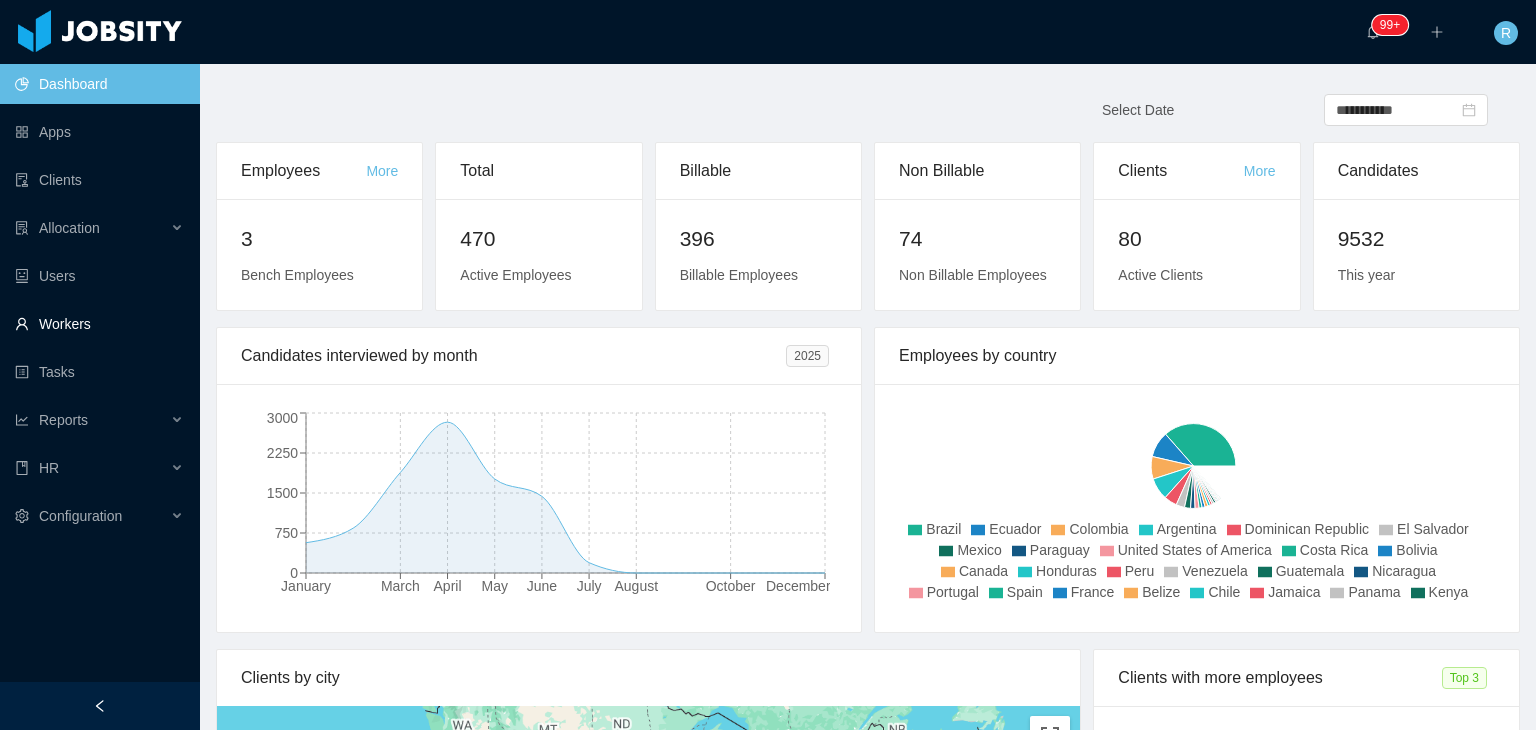 click on "Workers" at bounding box center [99, 324] 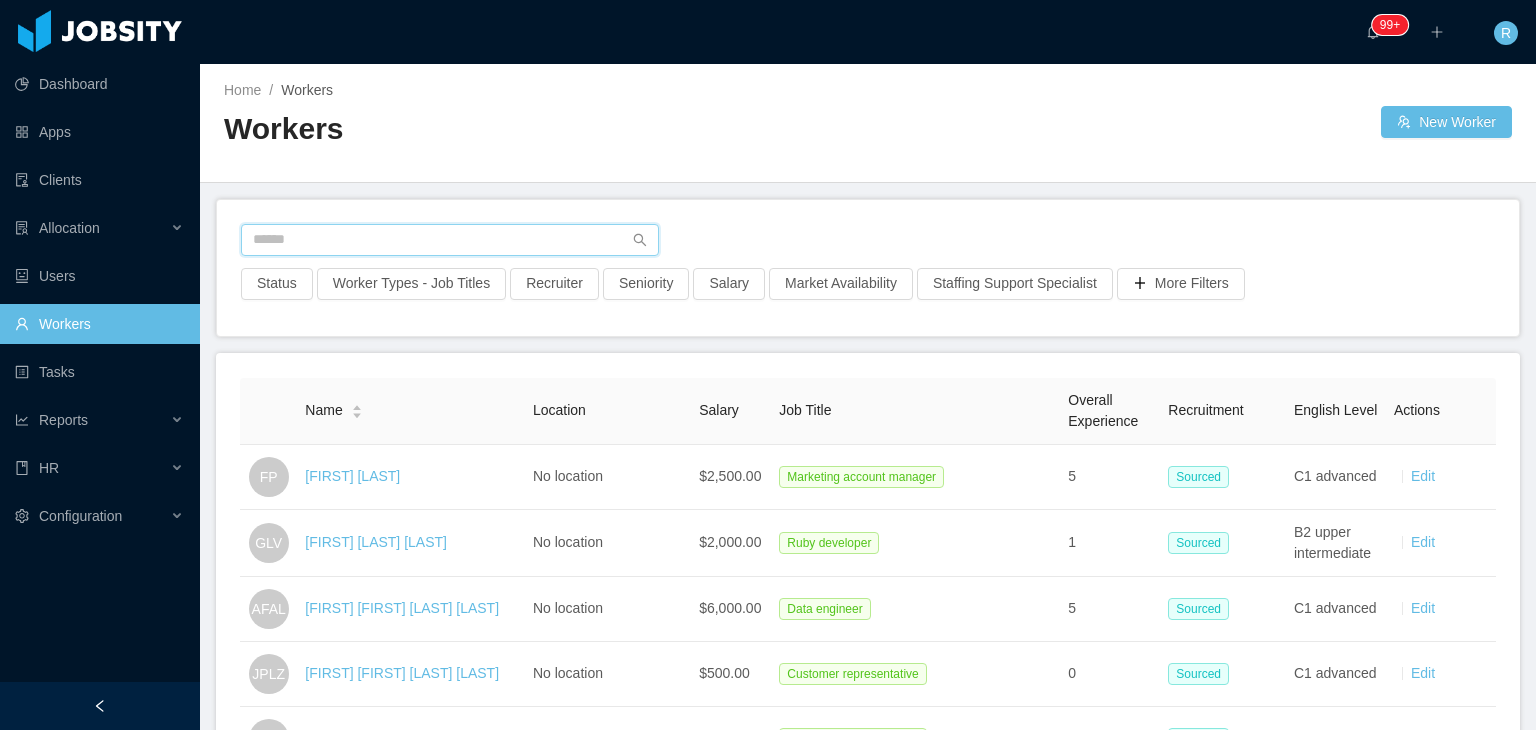 click at bounding box center [450, 240] 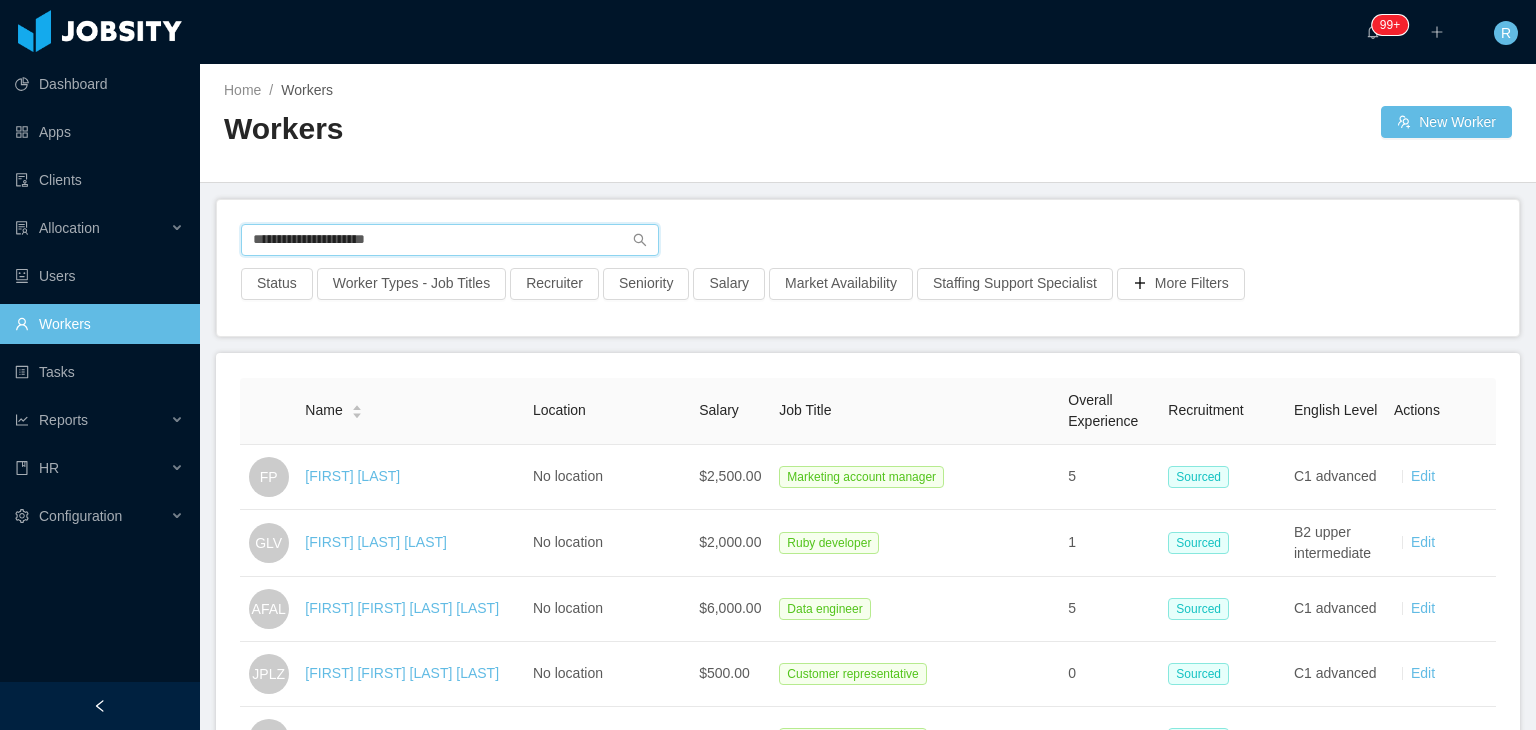 type on "**********" 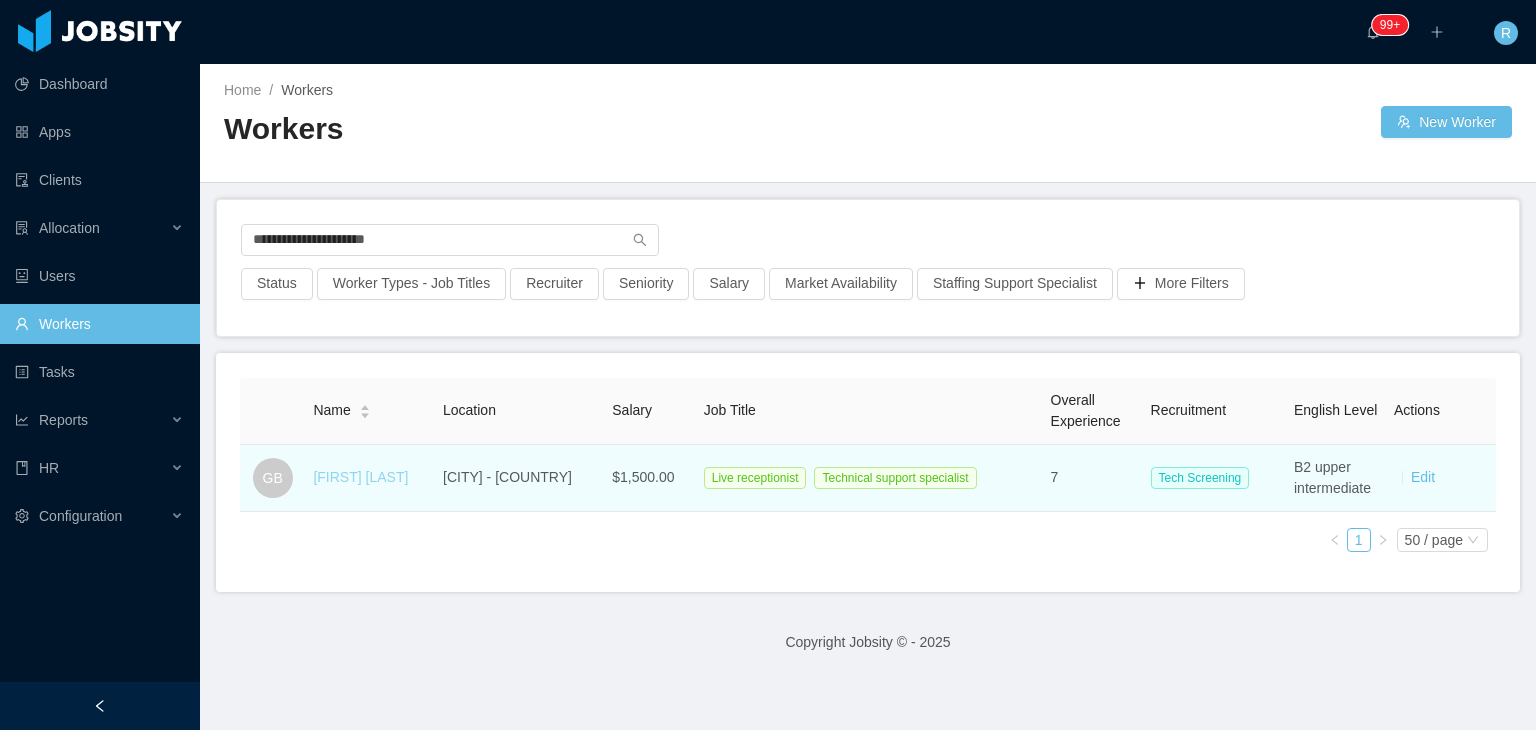 click on "Gabriel Bastidas" at bounding box center (360, 477) 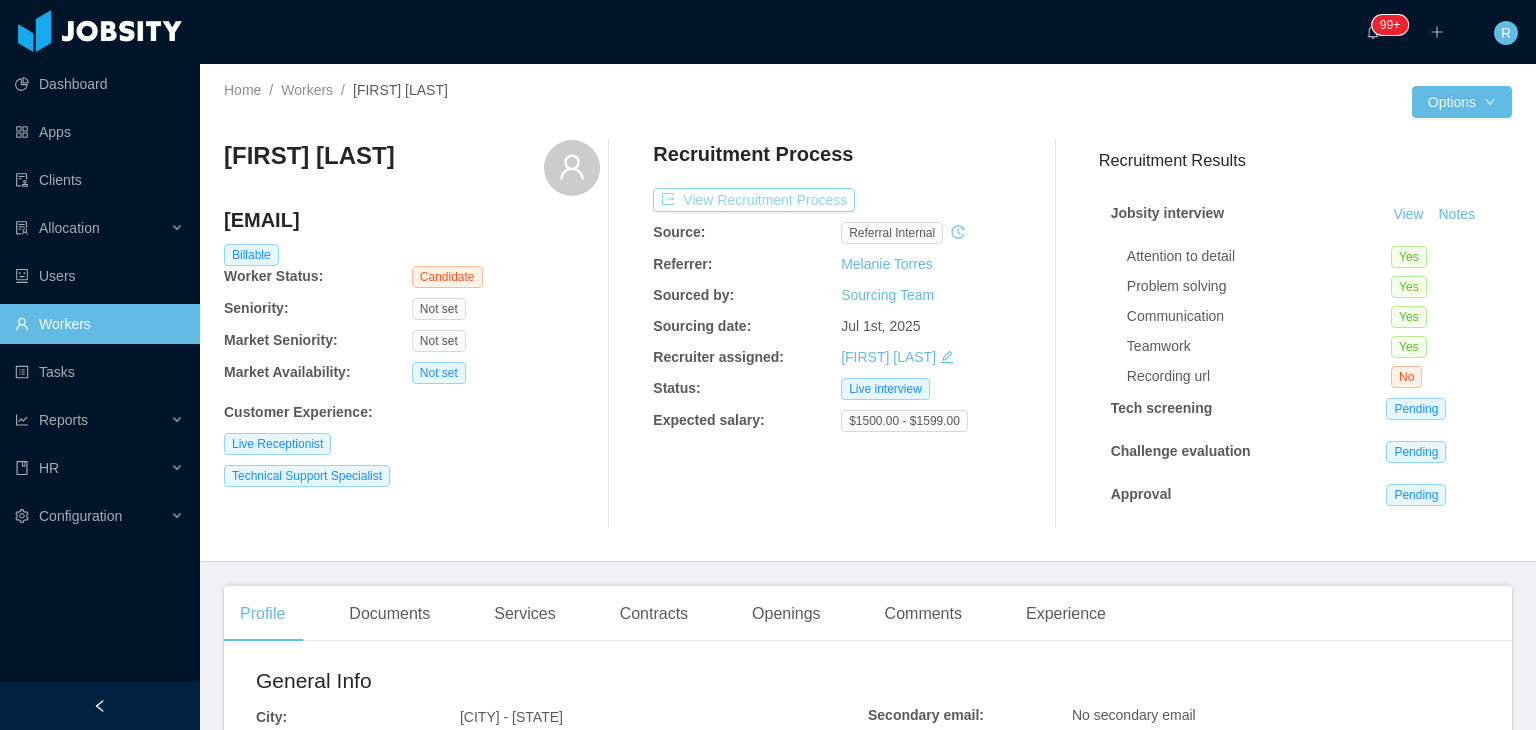 click on "View Recruitment Process" at bounding box center (754, 200) 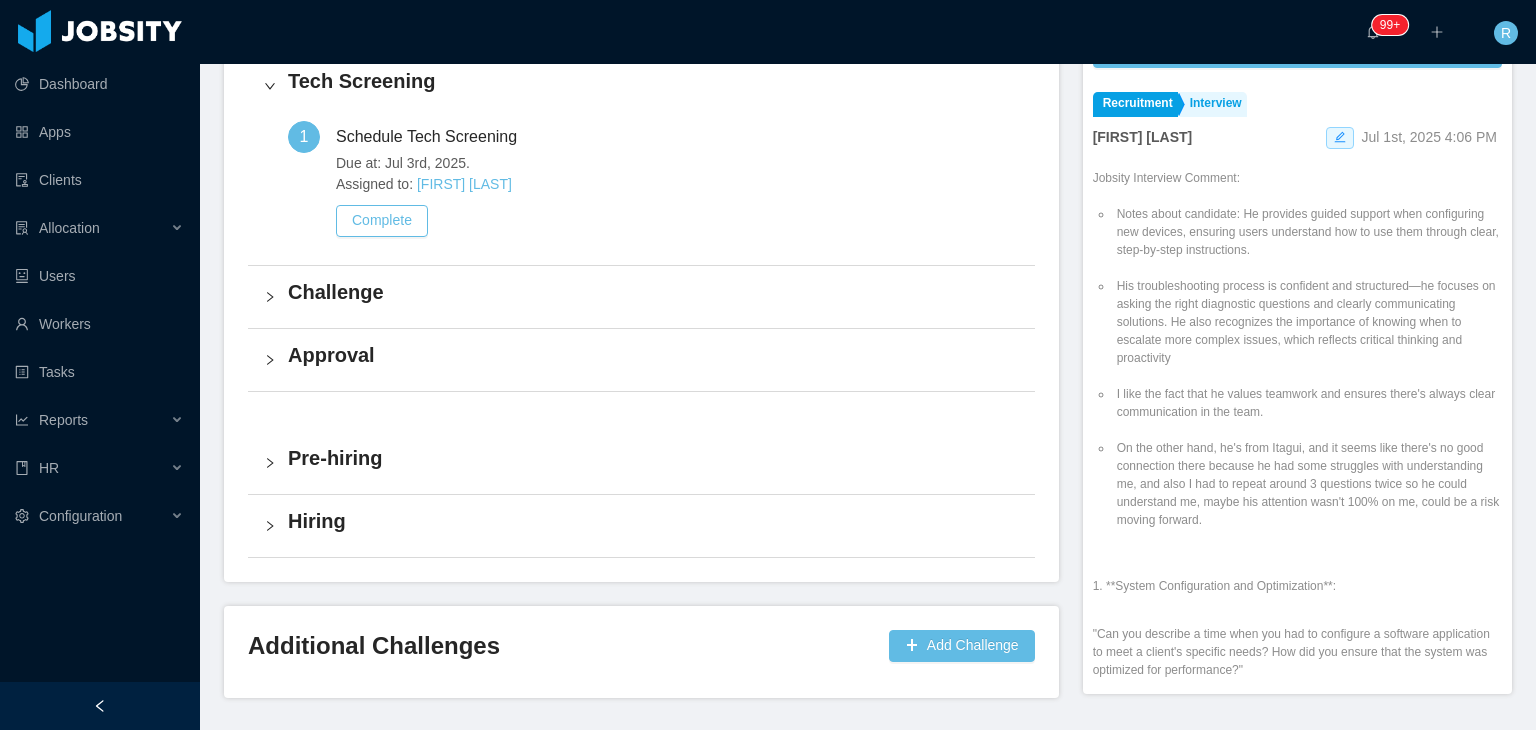 scroll, scrollTop: 636, scrollLeft: 0, axis: vertical 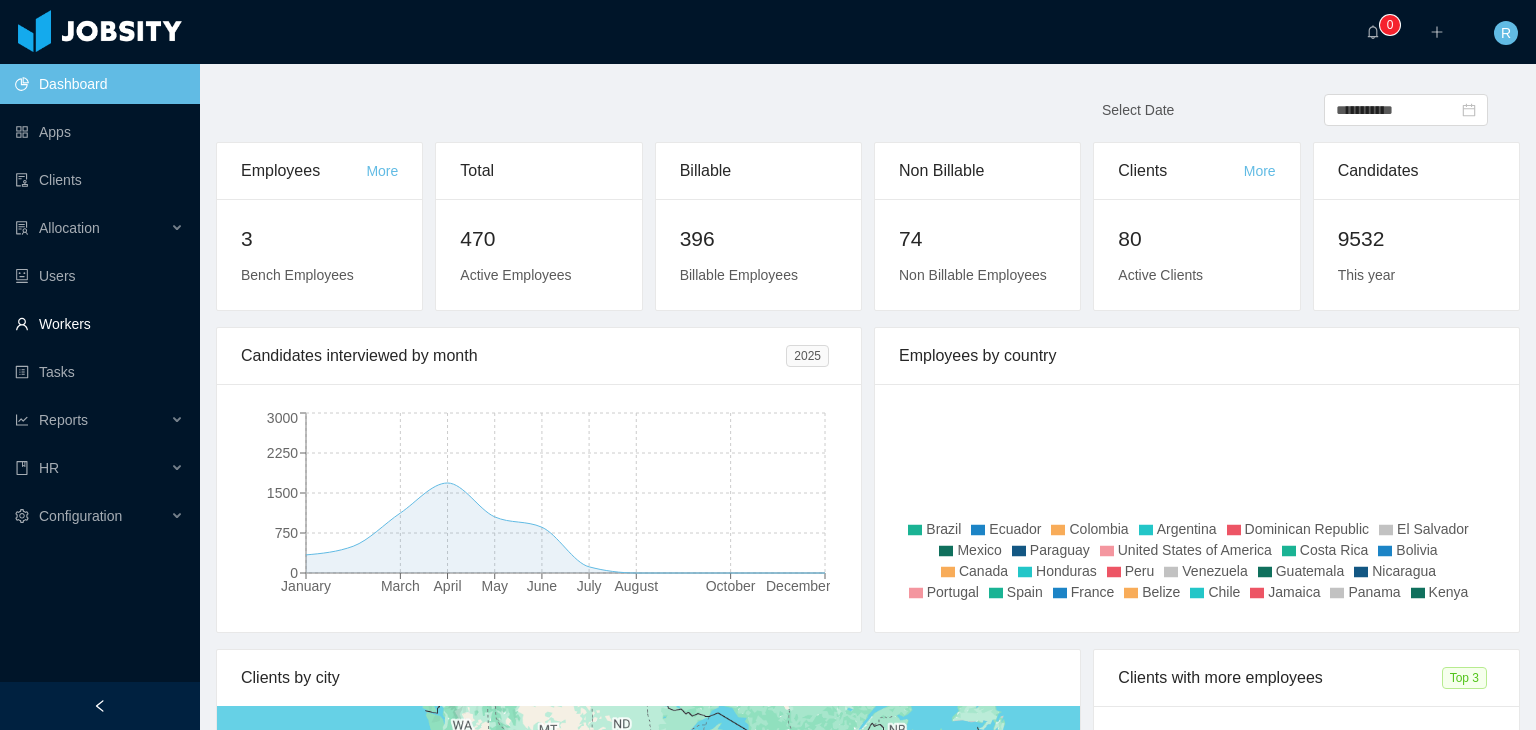 click on "Workers" at bounding box center [99, 324] 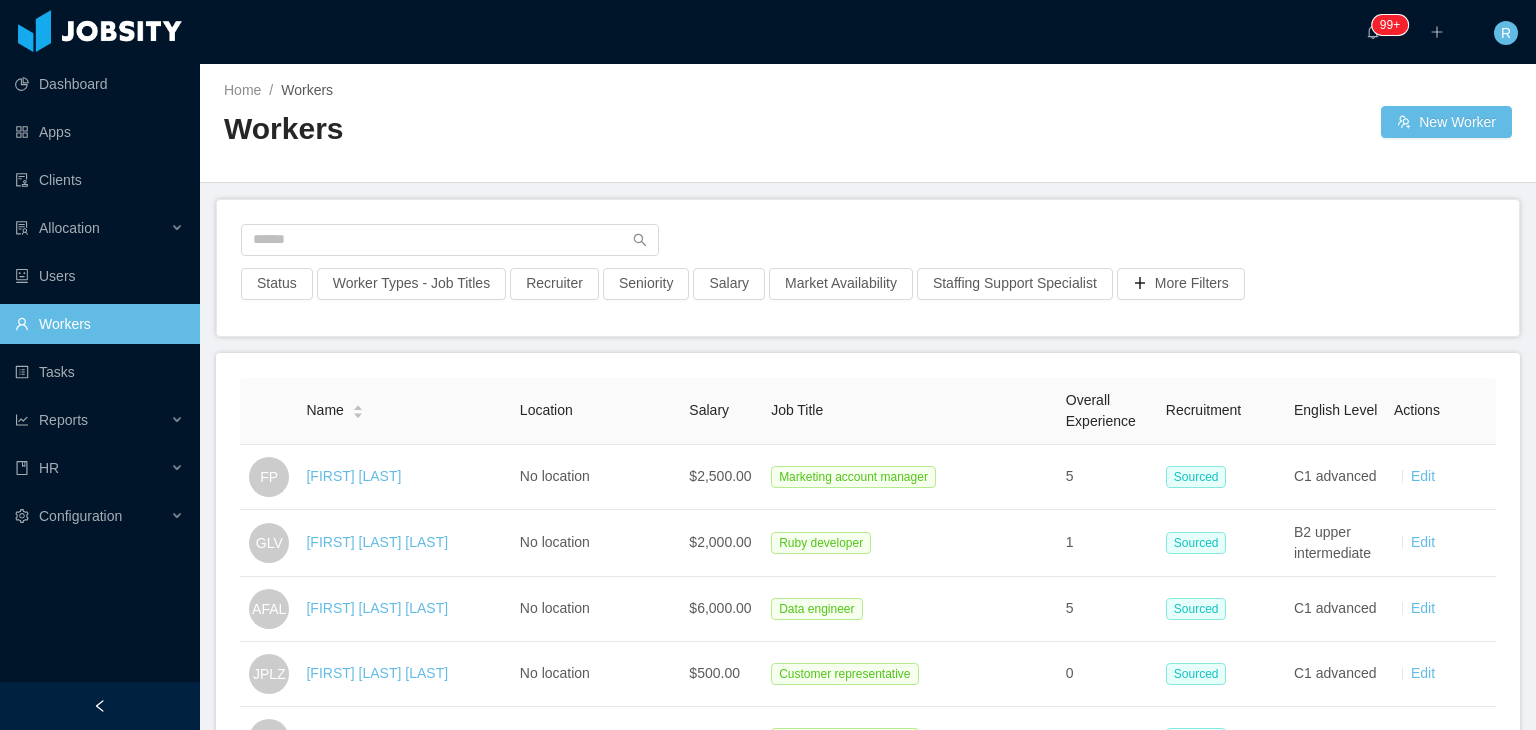 drag, startPoint x: 540, startPoint y: 215, endPoint x: 531, endPoint y: 257, distance: 42.953465 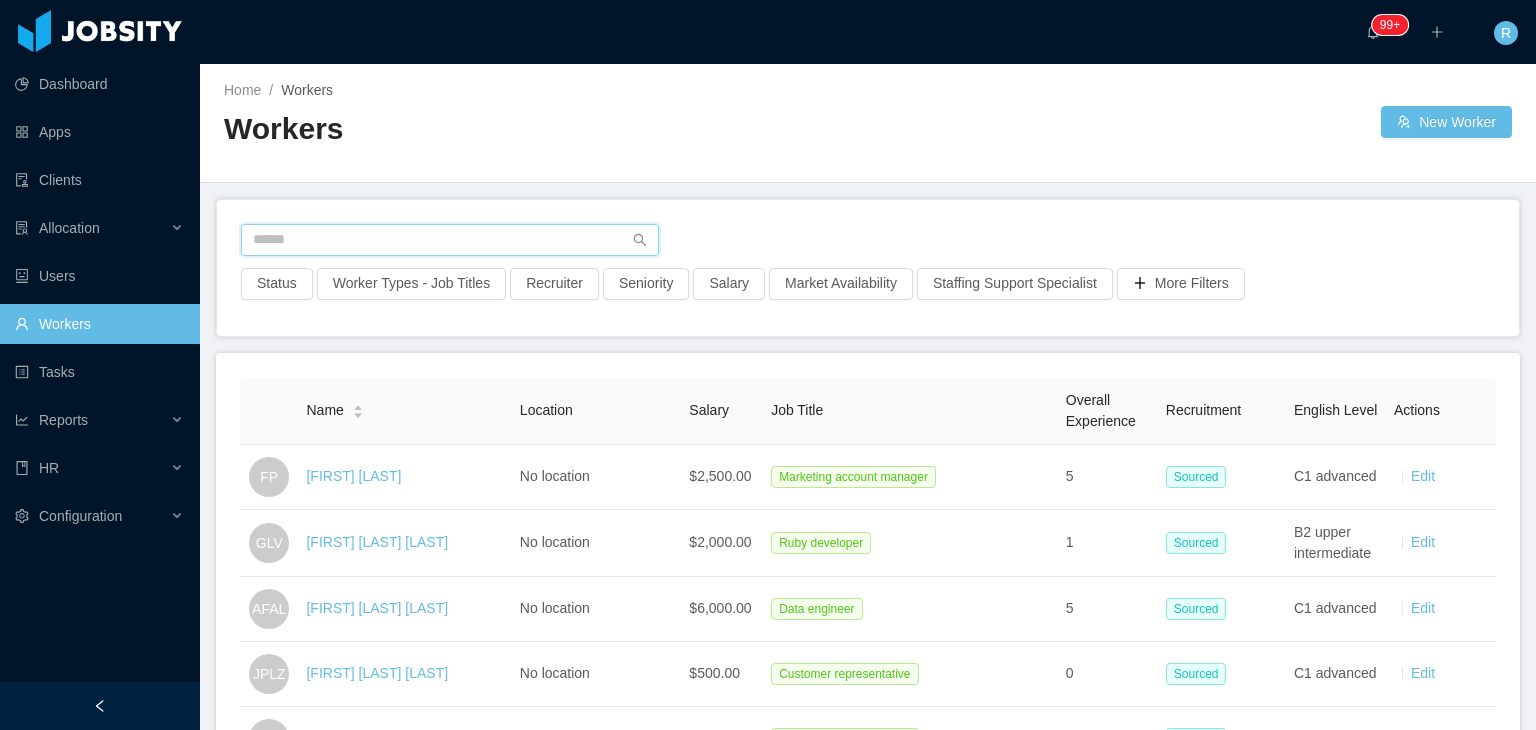 click at bounding box center (450, 240) 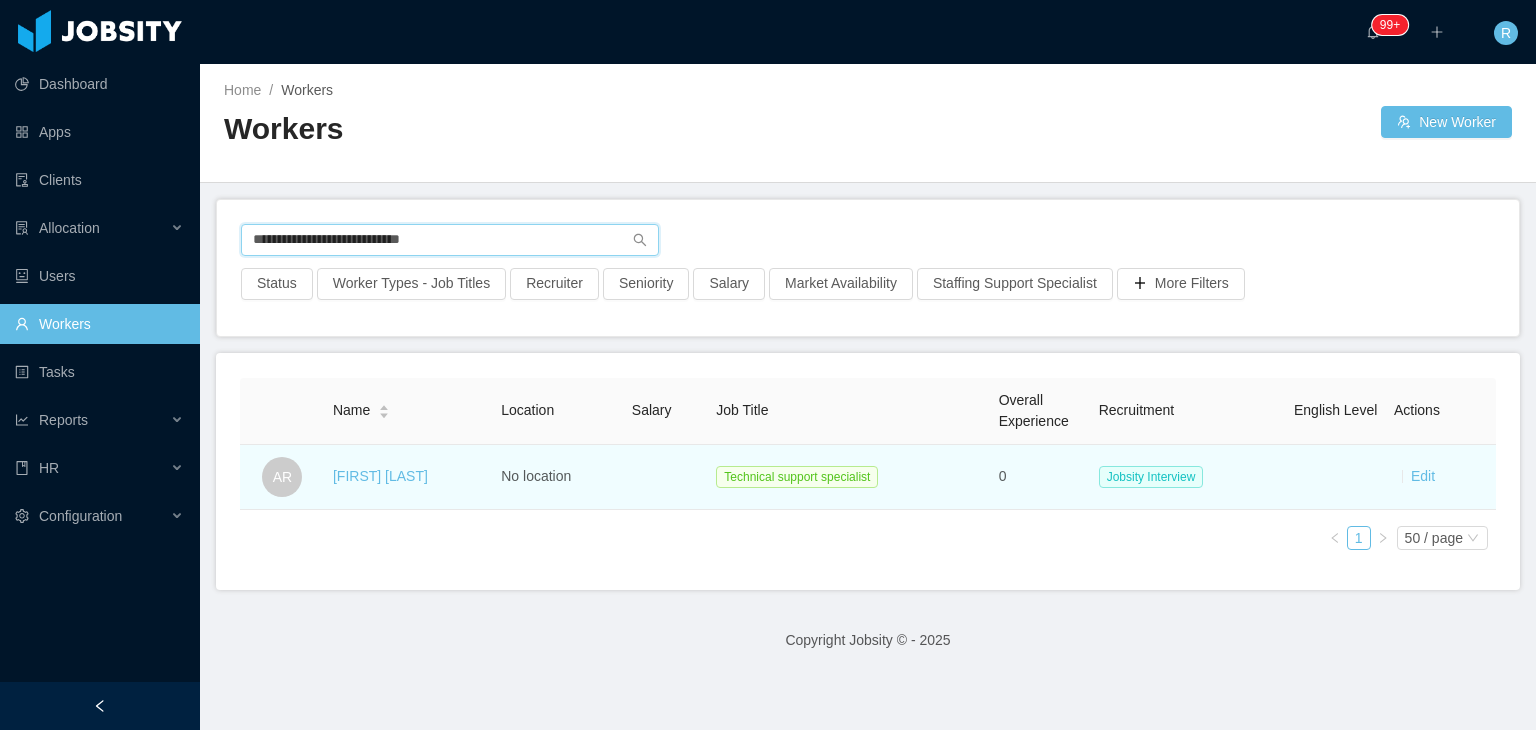 type on "**********" 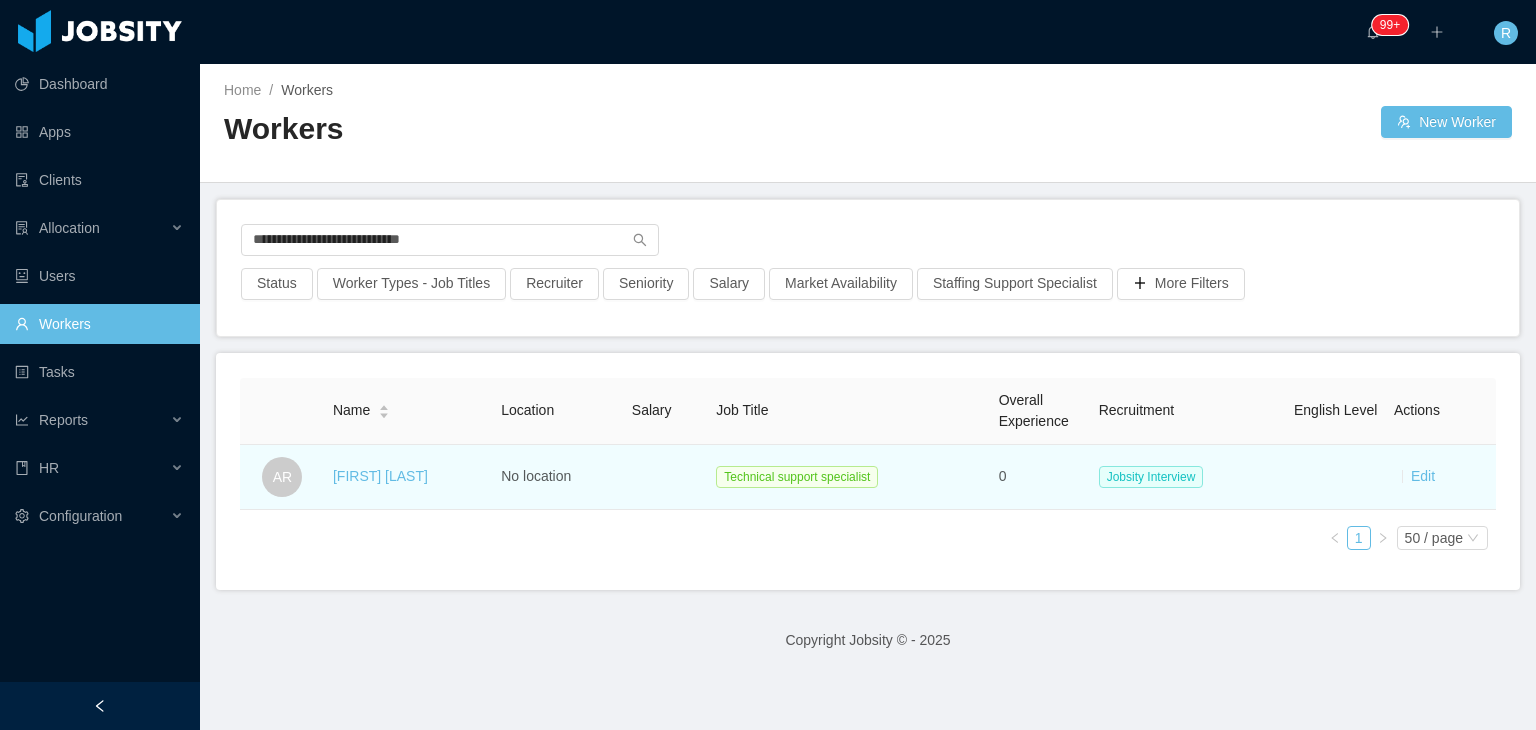 click on "[FIRST] [LAST]" at bounding box center (380, 476) 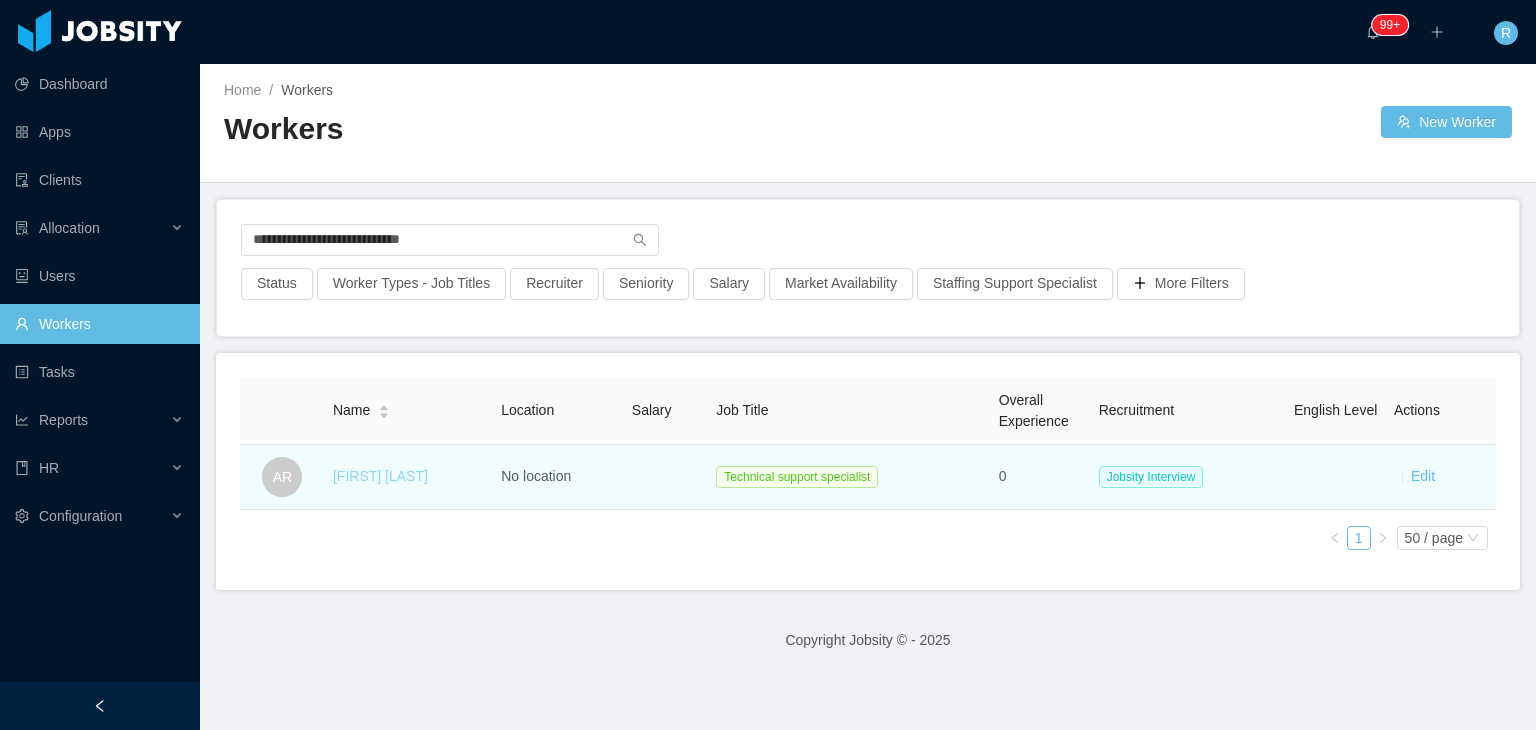 click on "[FIRST] [LAST]" at bounding box center (380, 476) 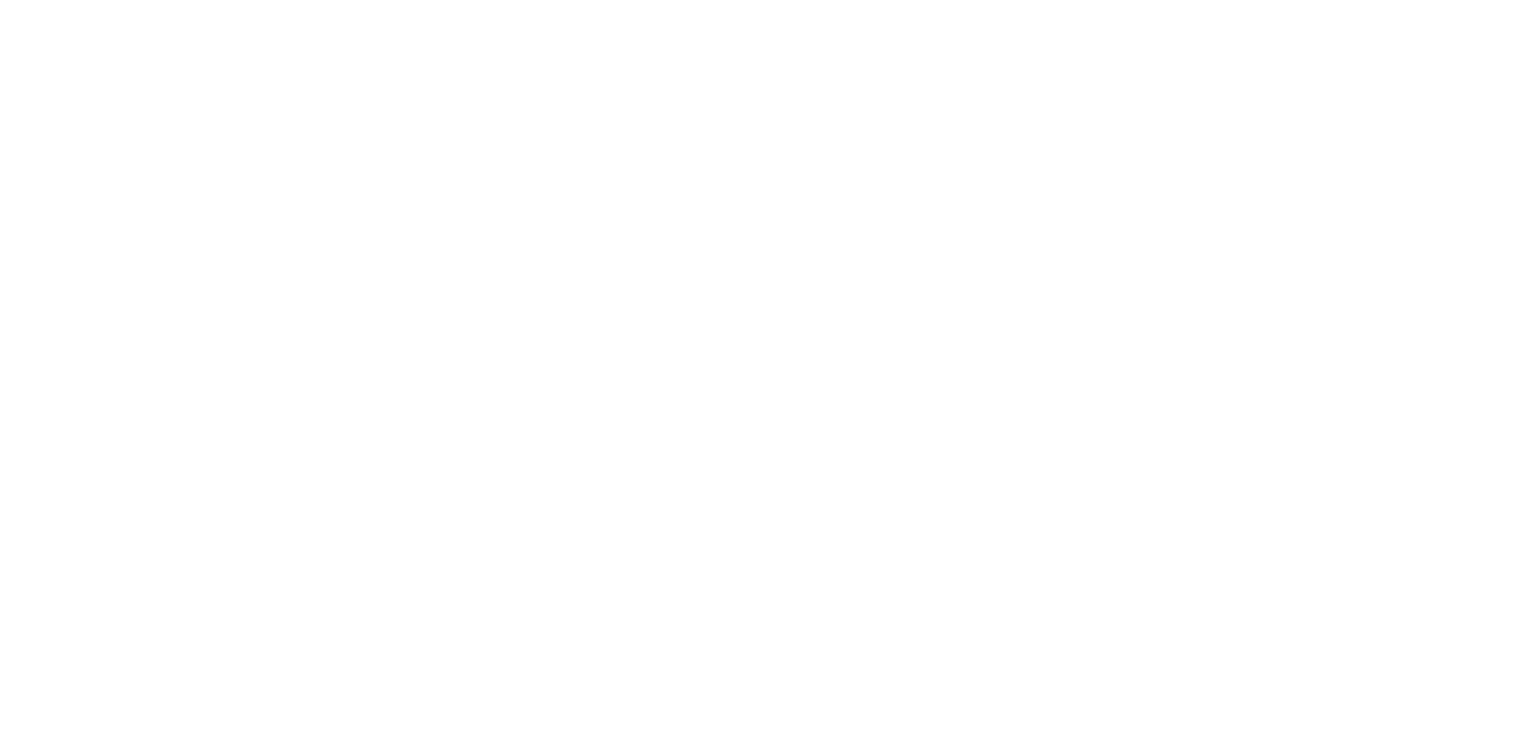 scroll, scrollTop: 0, scrollLeft: 0, axis: both 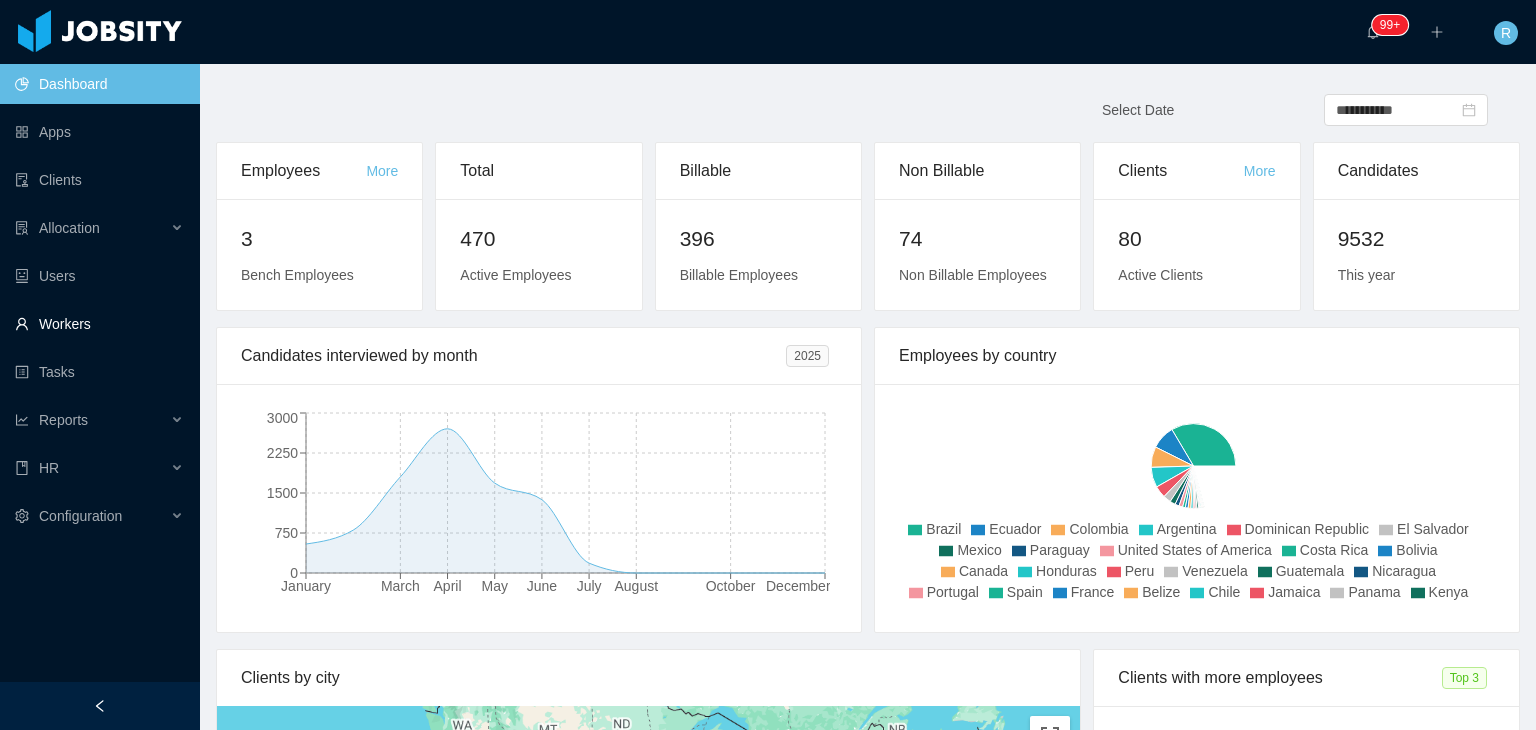 click on "Workers" at bounding box center (99, 324) 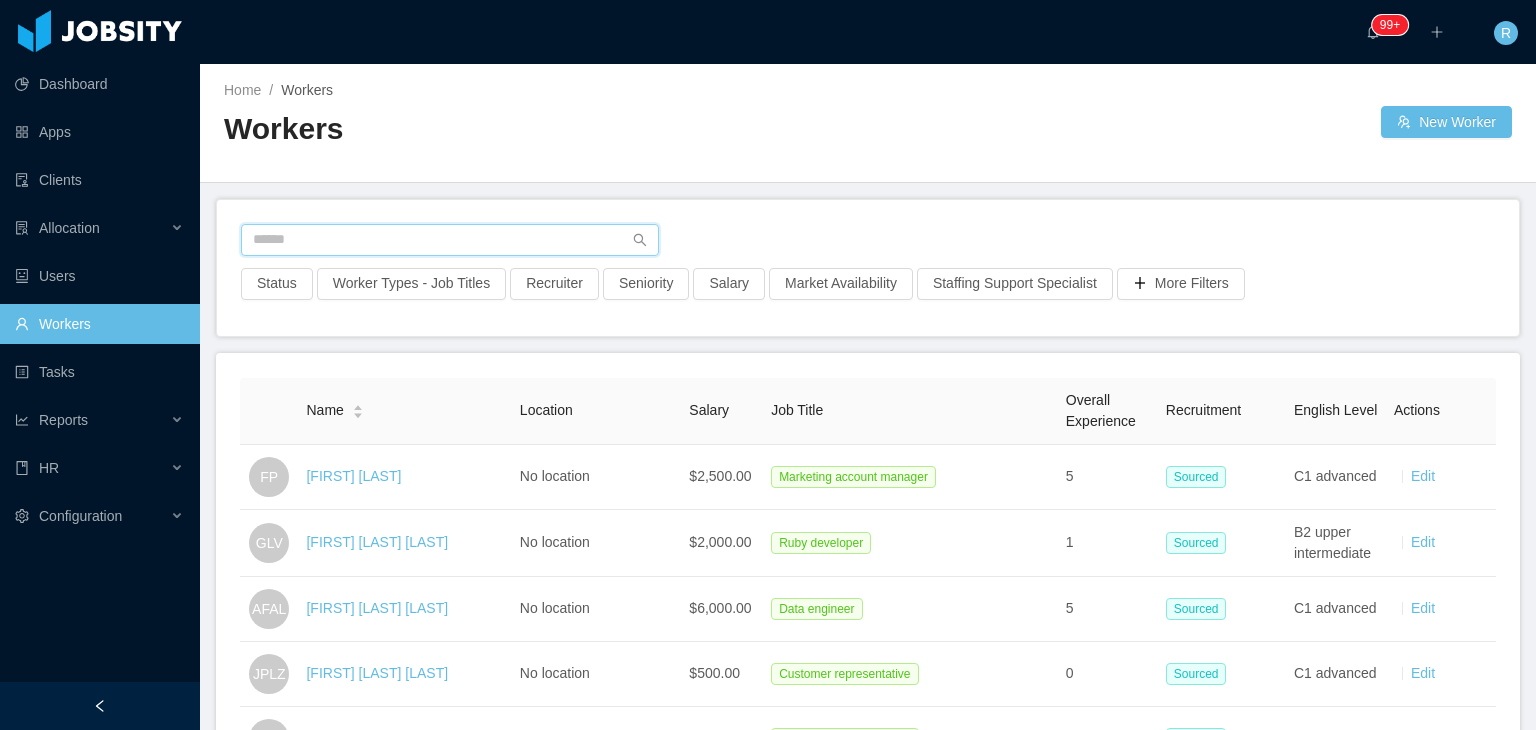 click at bounding box center [450, 240] 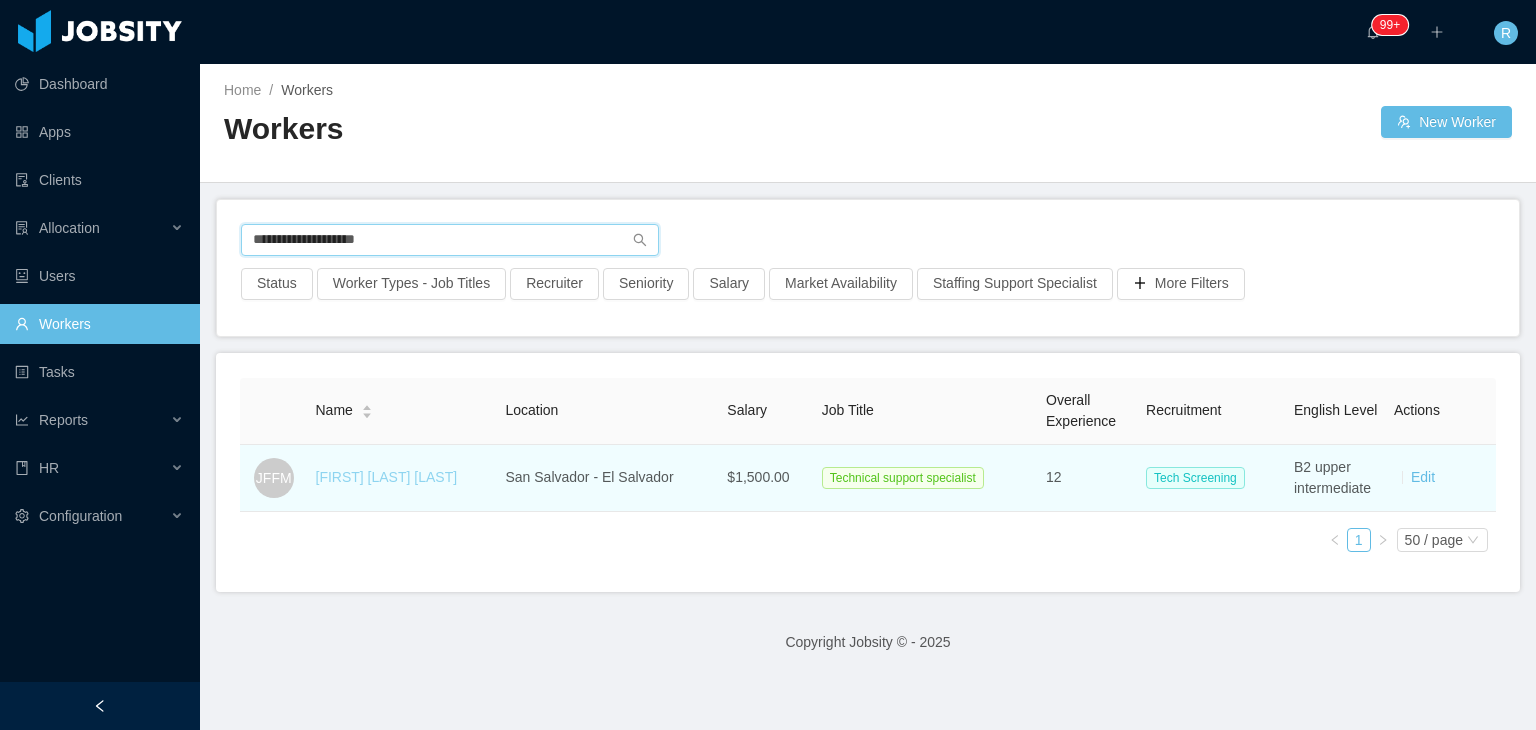 type on "**********" 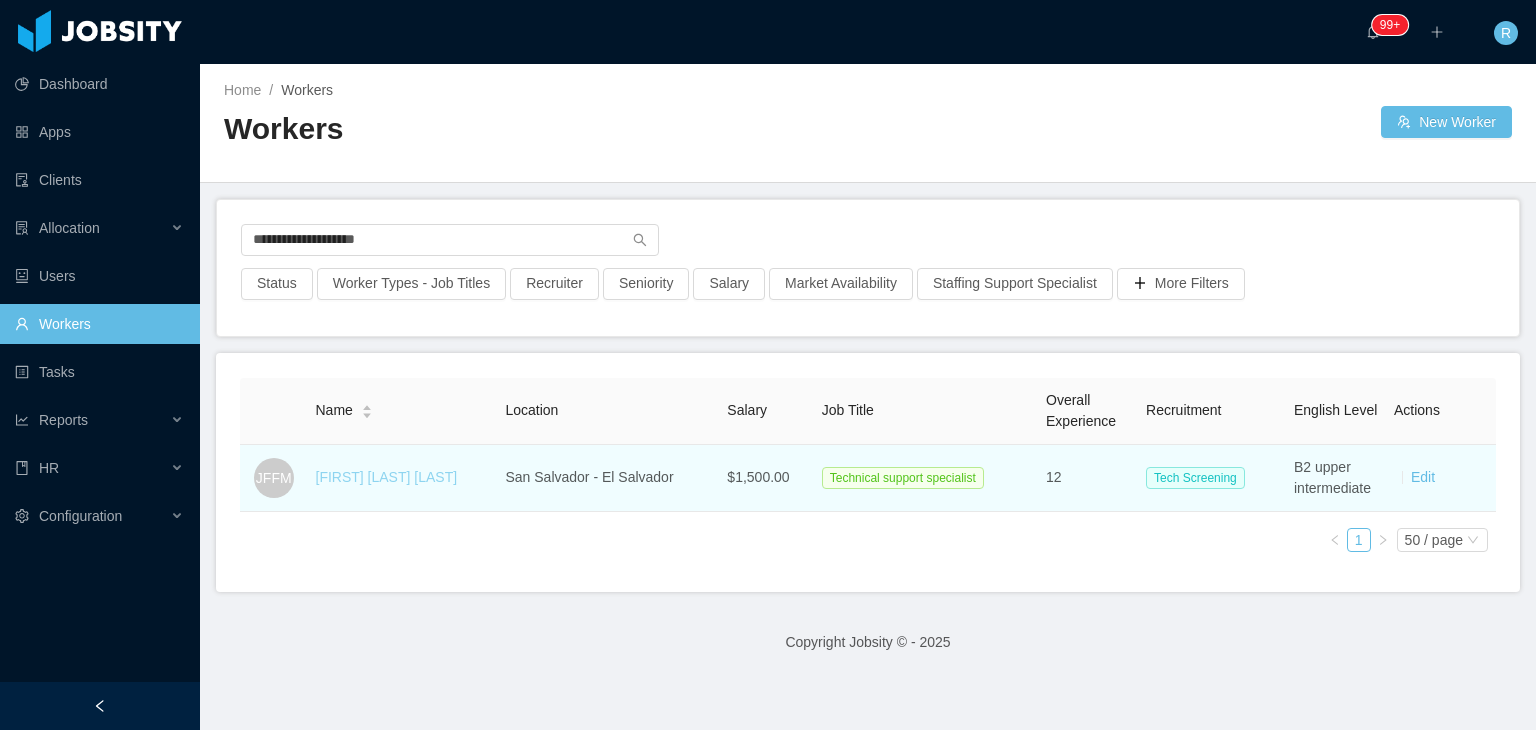 click on "Jose Fernando Flores Munoz" at bounding box center (387, 477) 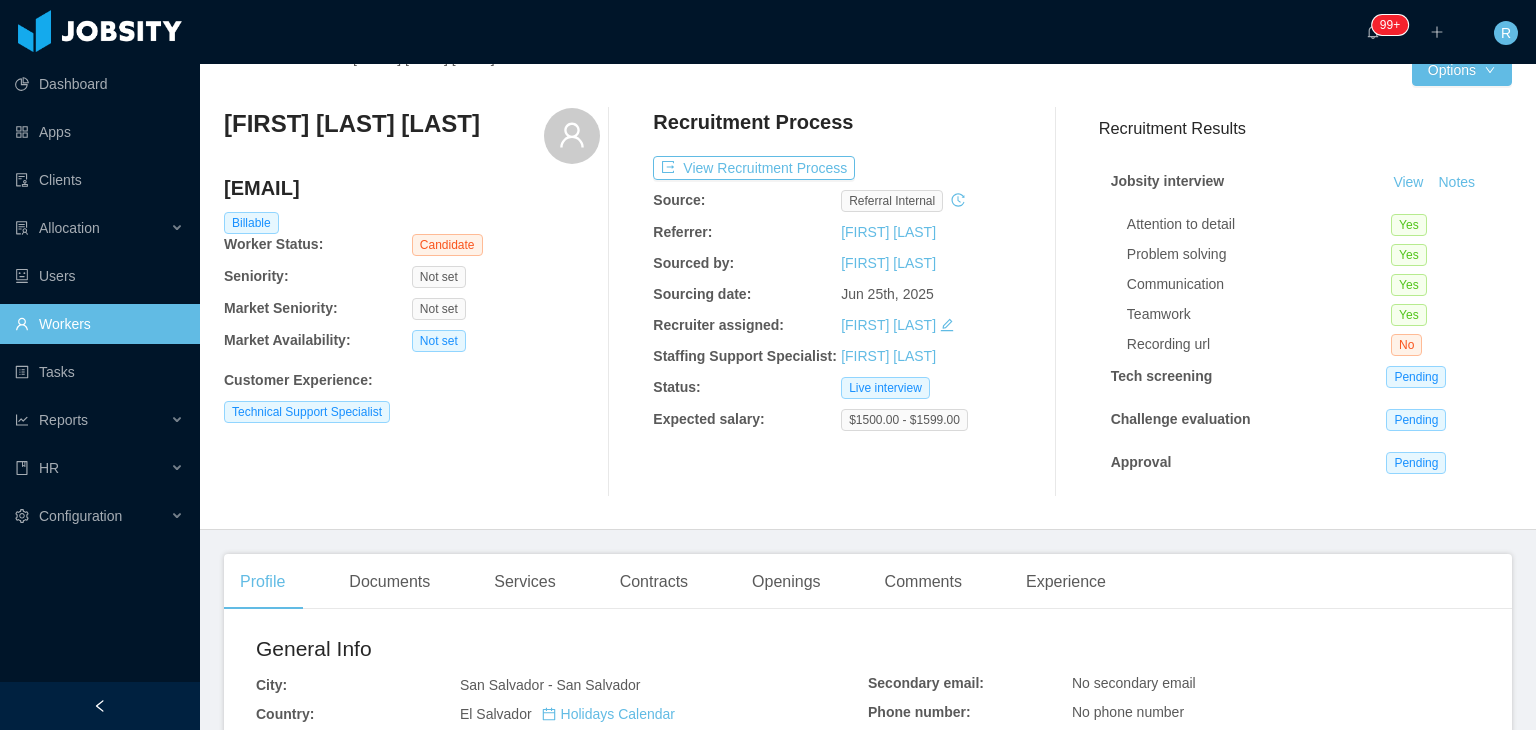 scroll, scrollTop: 24, scrollLeft: 0, axis: vertical 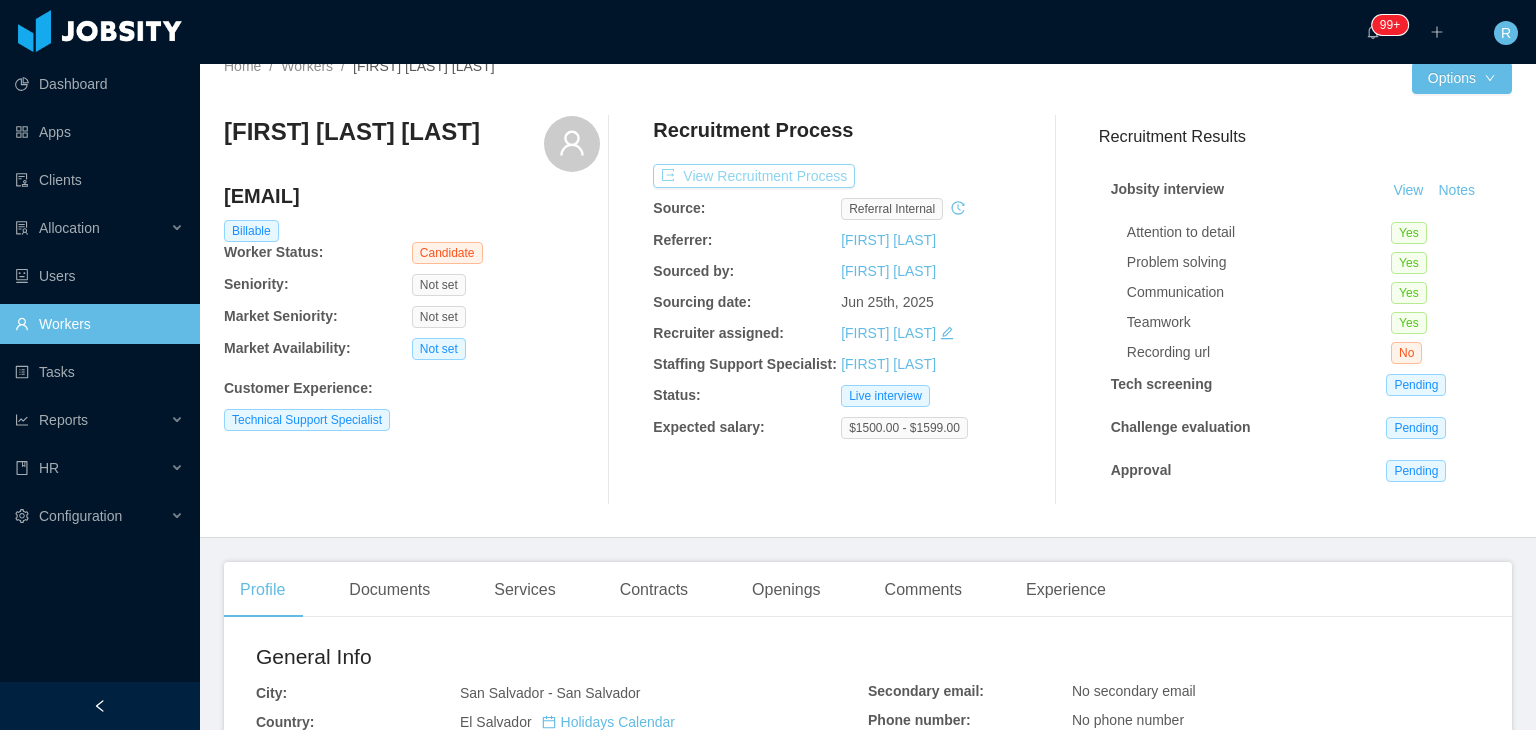 click on "View Recruitment Process" at bounding box center [754, 176] 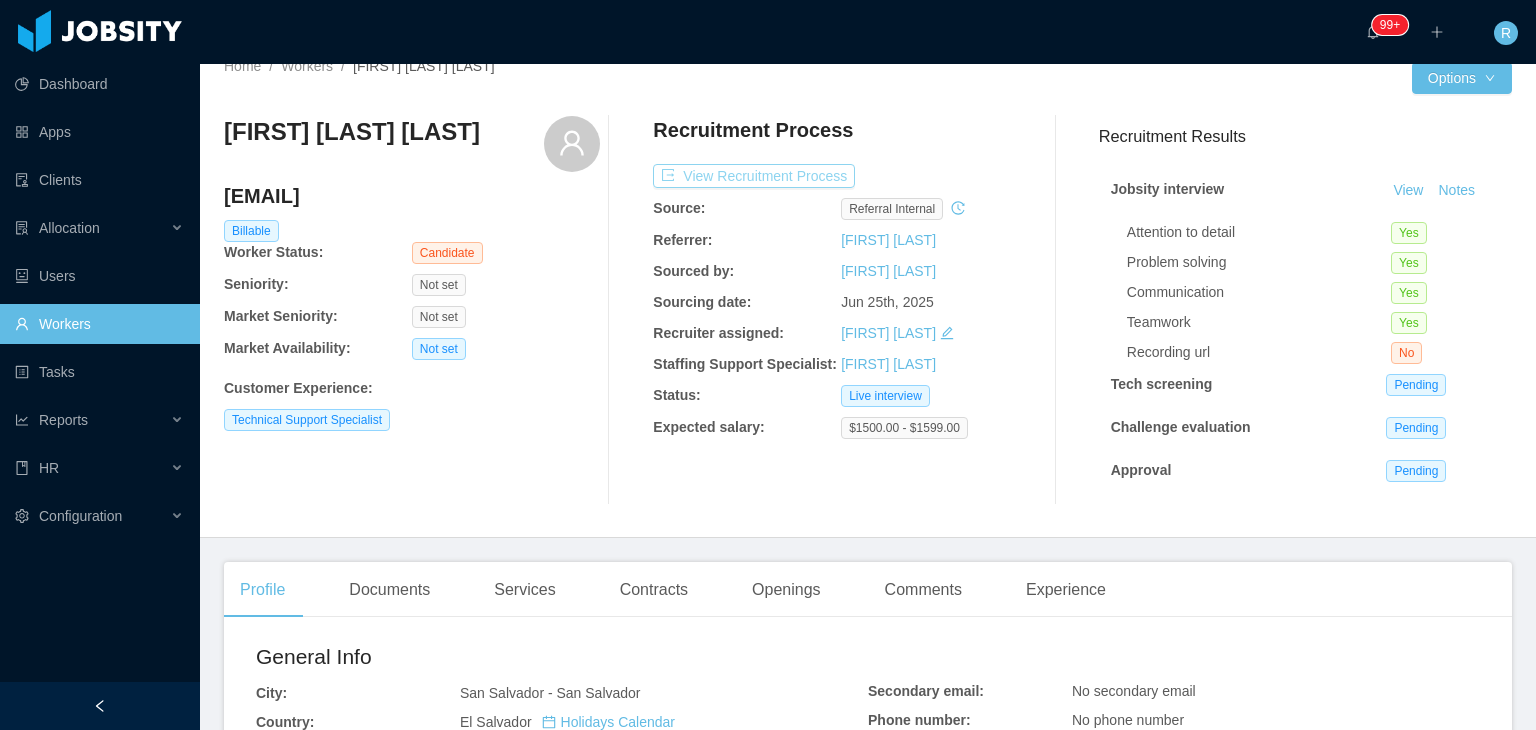scroll, scrollTop: 0, scrollLeft: 0, axis: both 